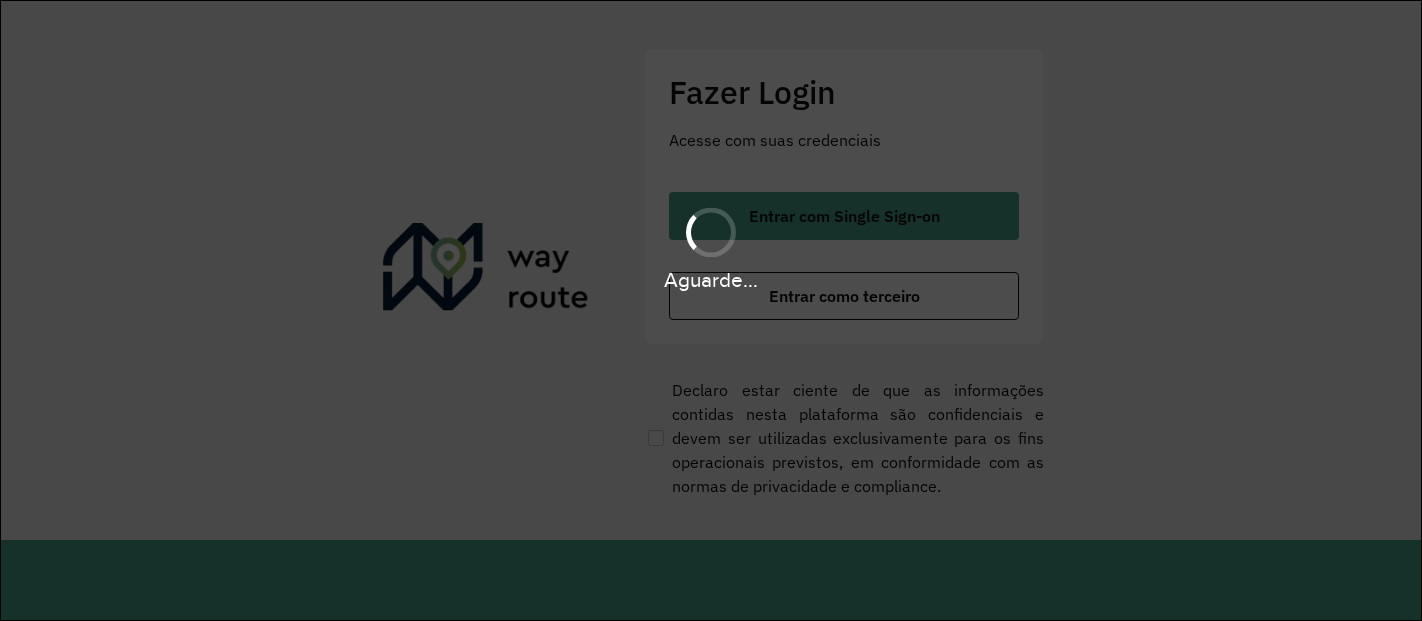 scroll, scrollTop: 0, scrollLeft: 0, axis: both 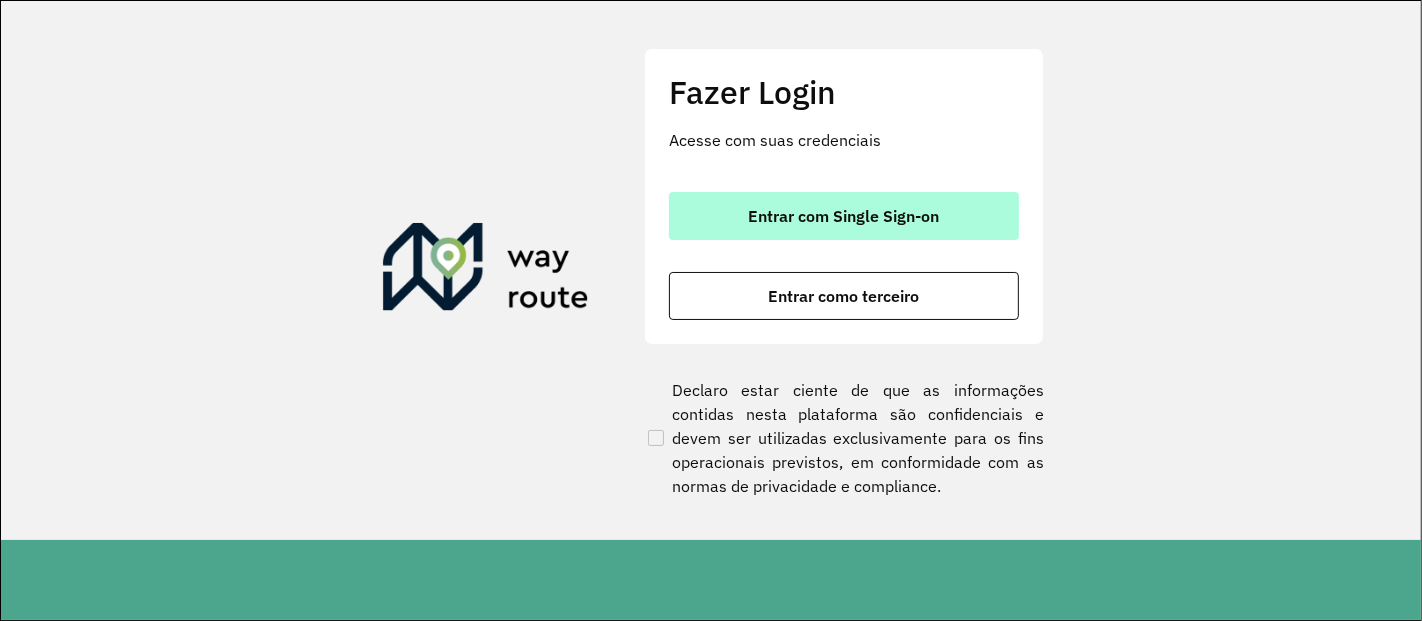 click on "Entrar com Single Sign-on" at bounding box center [844, 216] 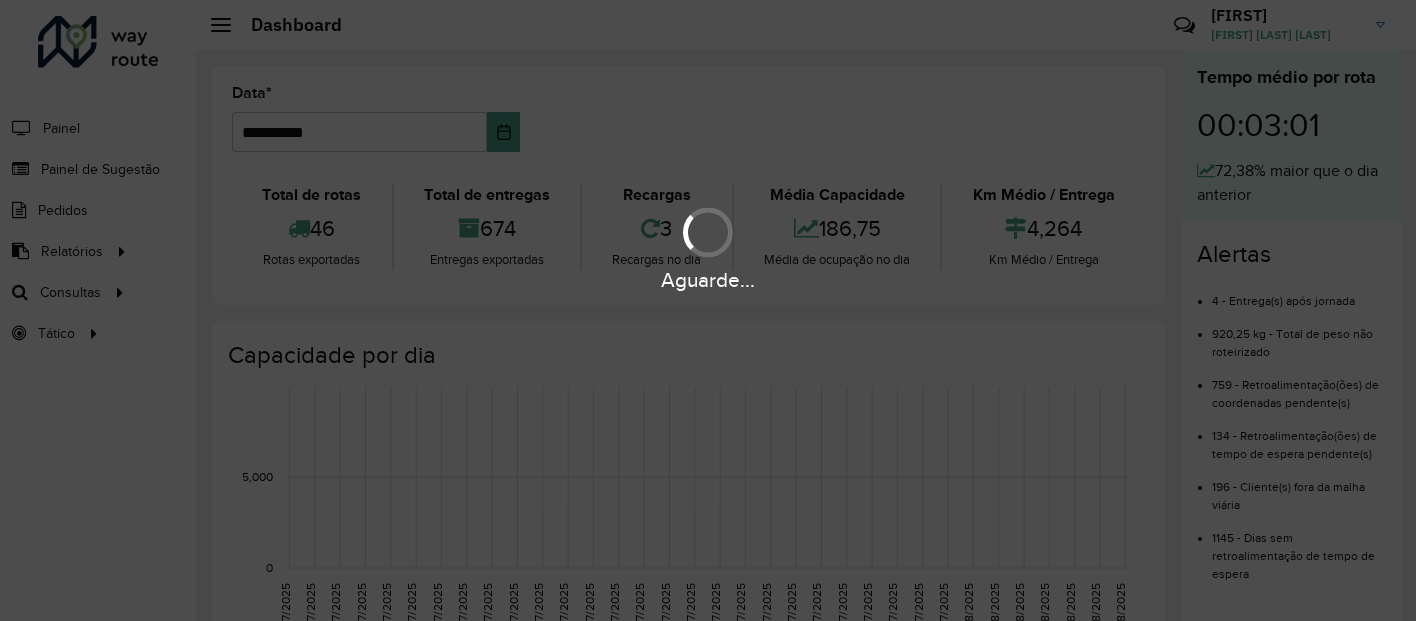 scroll, scrollTop: 0, scrollLeft: 0, axis: both 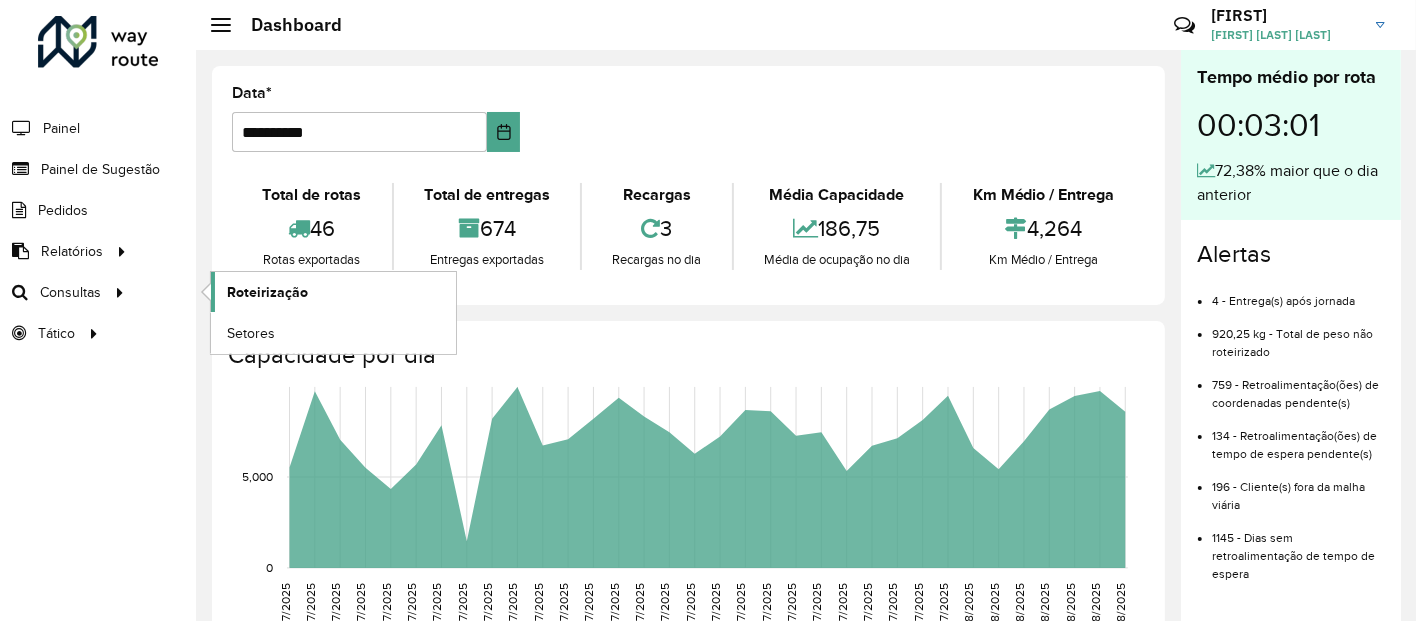 click on "Roteirização" 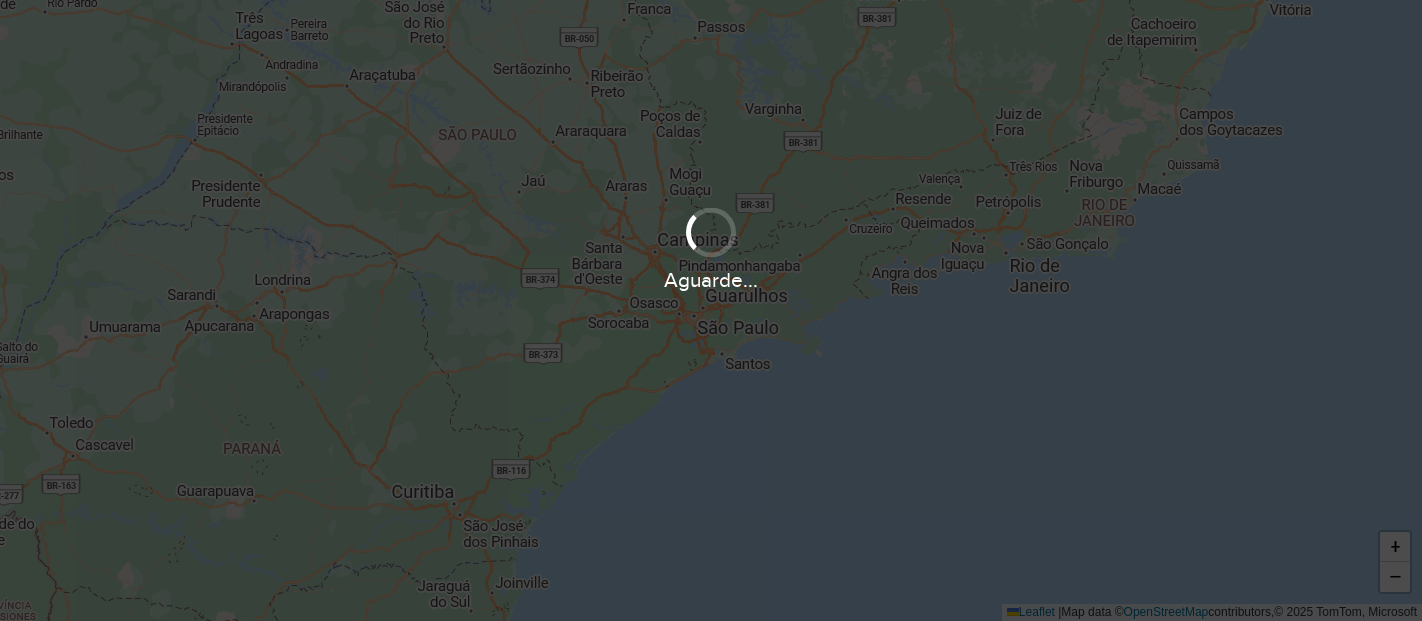 scroll, scrollTop: 0, scrollLeft: 0, axis: both 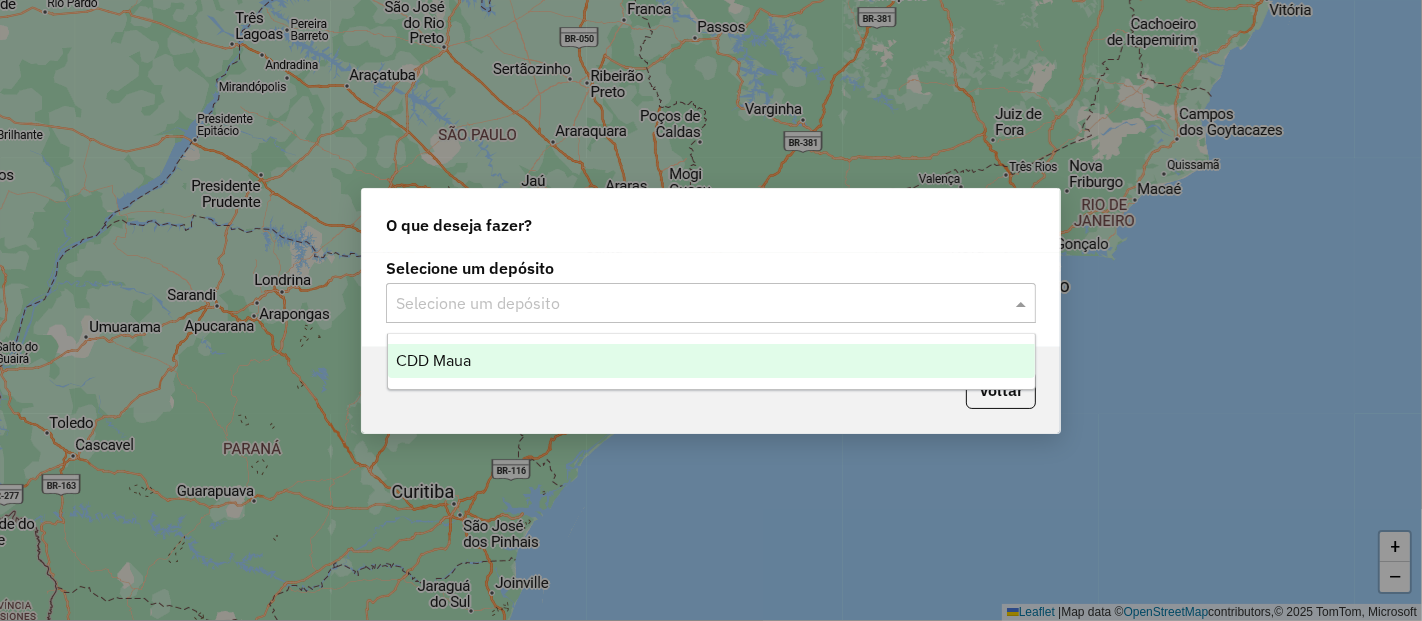 click 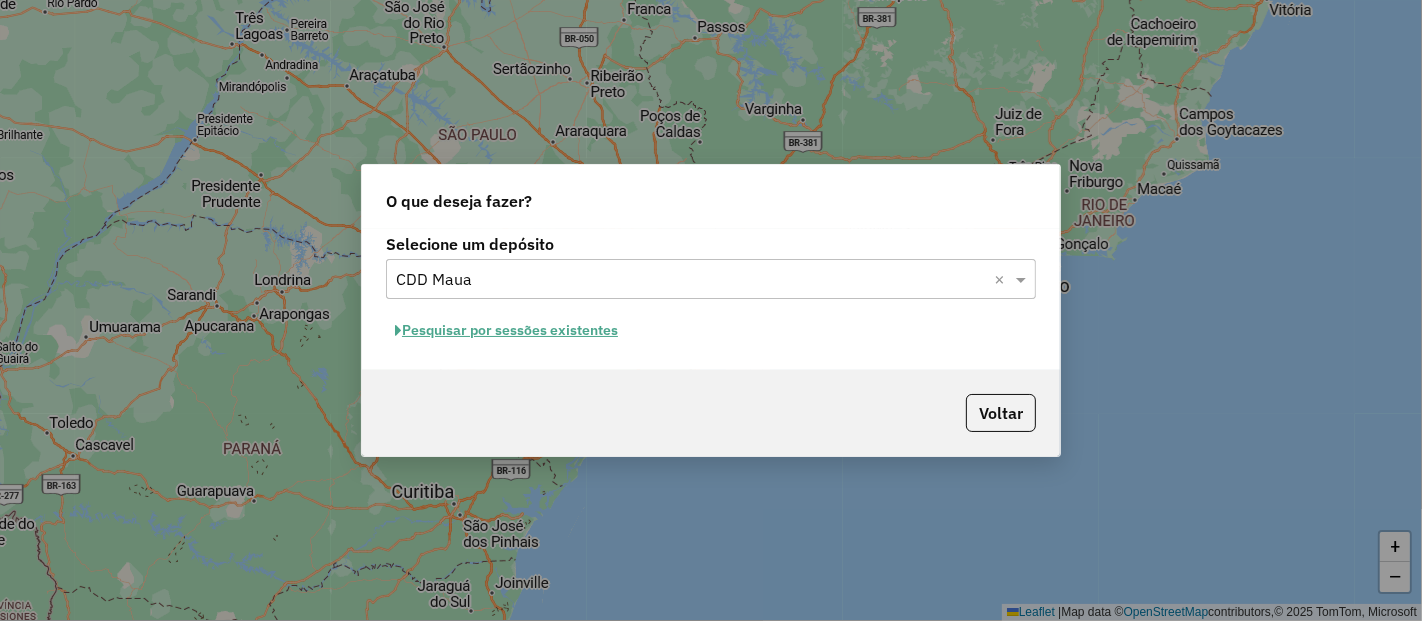 click on "Pesquisar por sessões existentes" 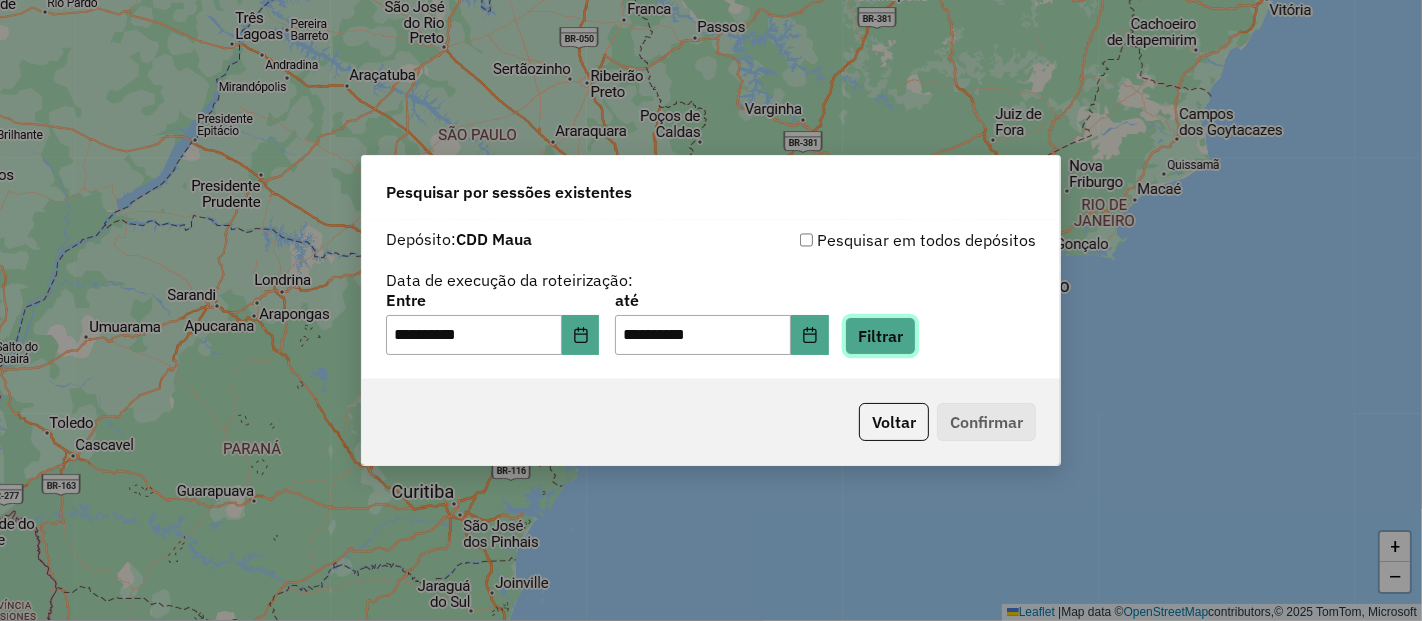 click on "Filtrar" 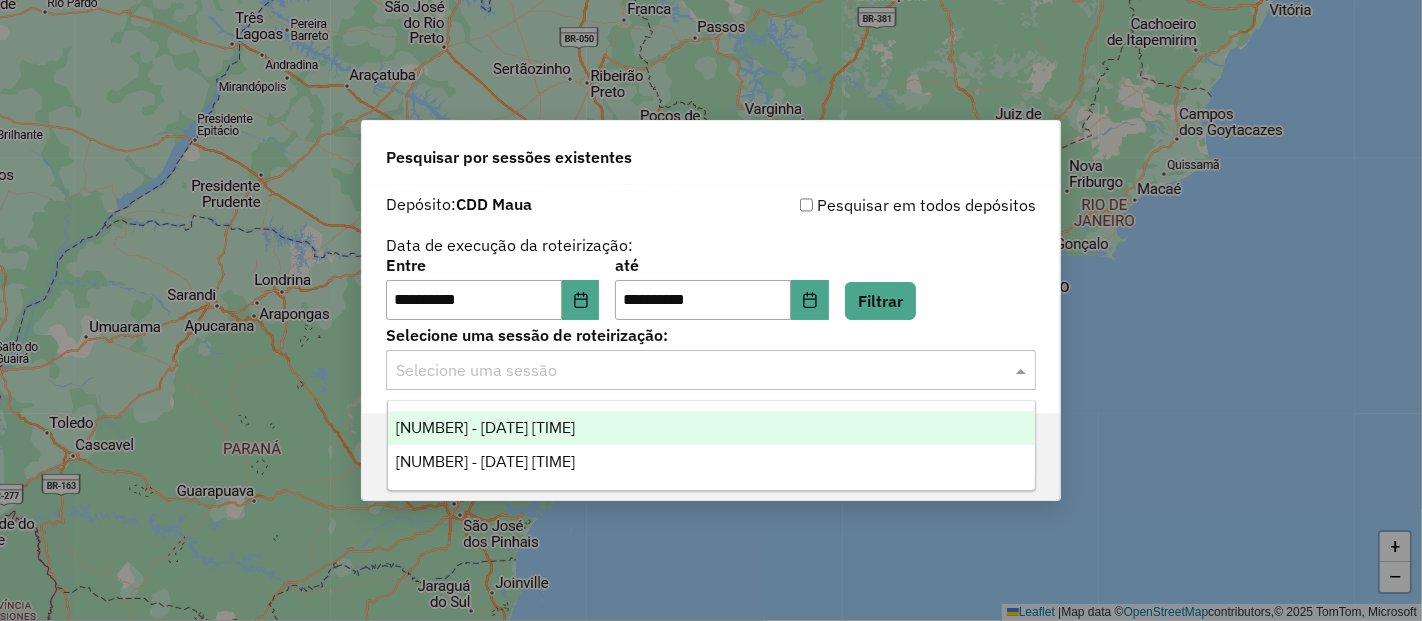 click 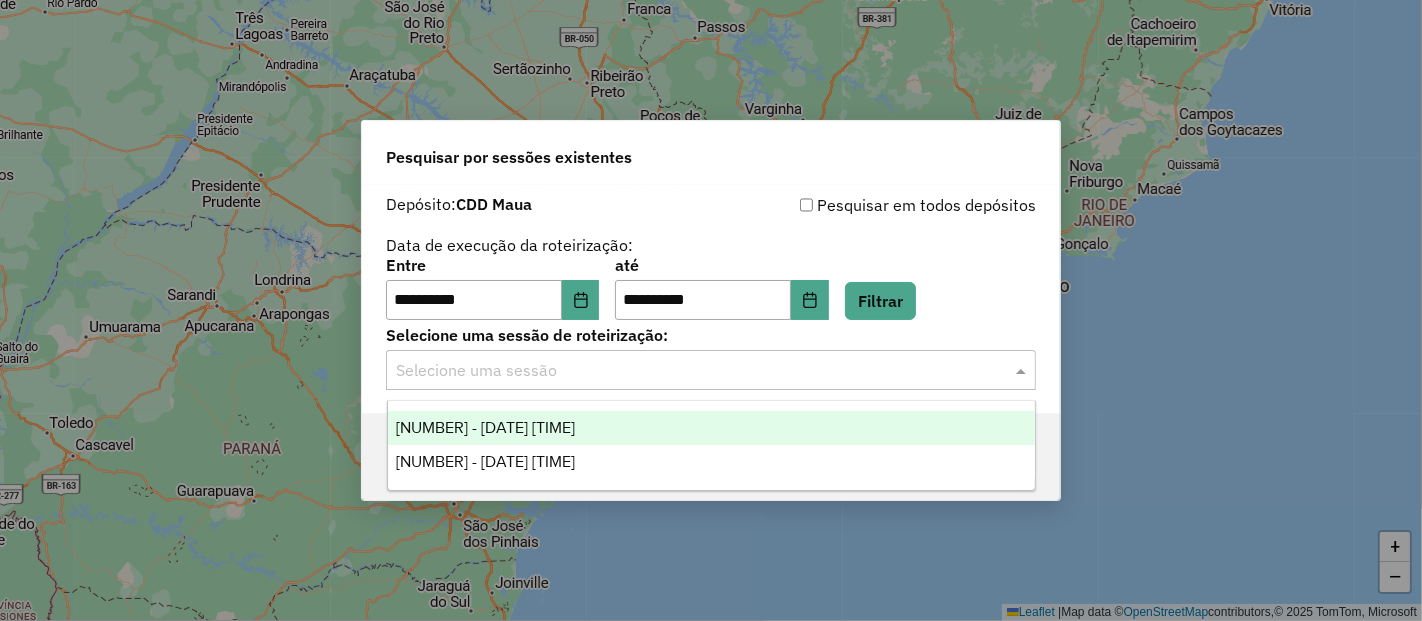 drag, startPoint x: 557, startPoint y: 429, endPoint x: 687, endPoint y: 427, distance: 130.01538 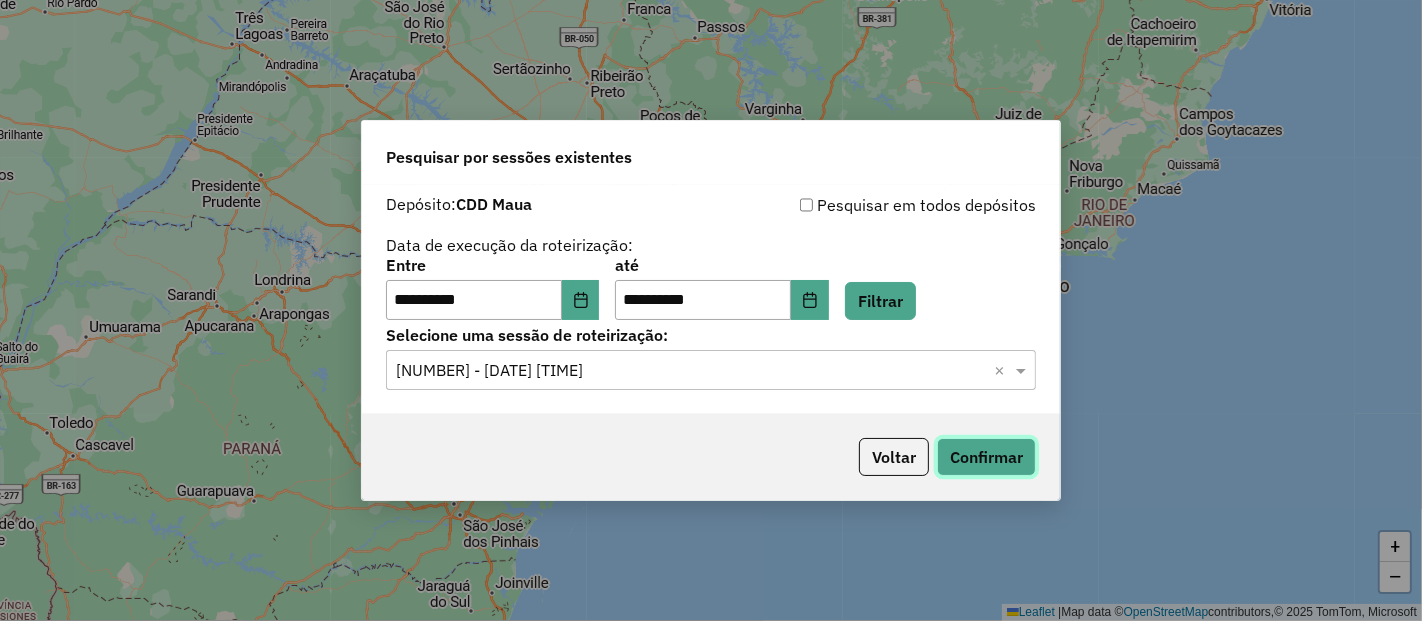 click on "Confirmar" 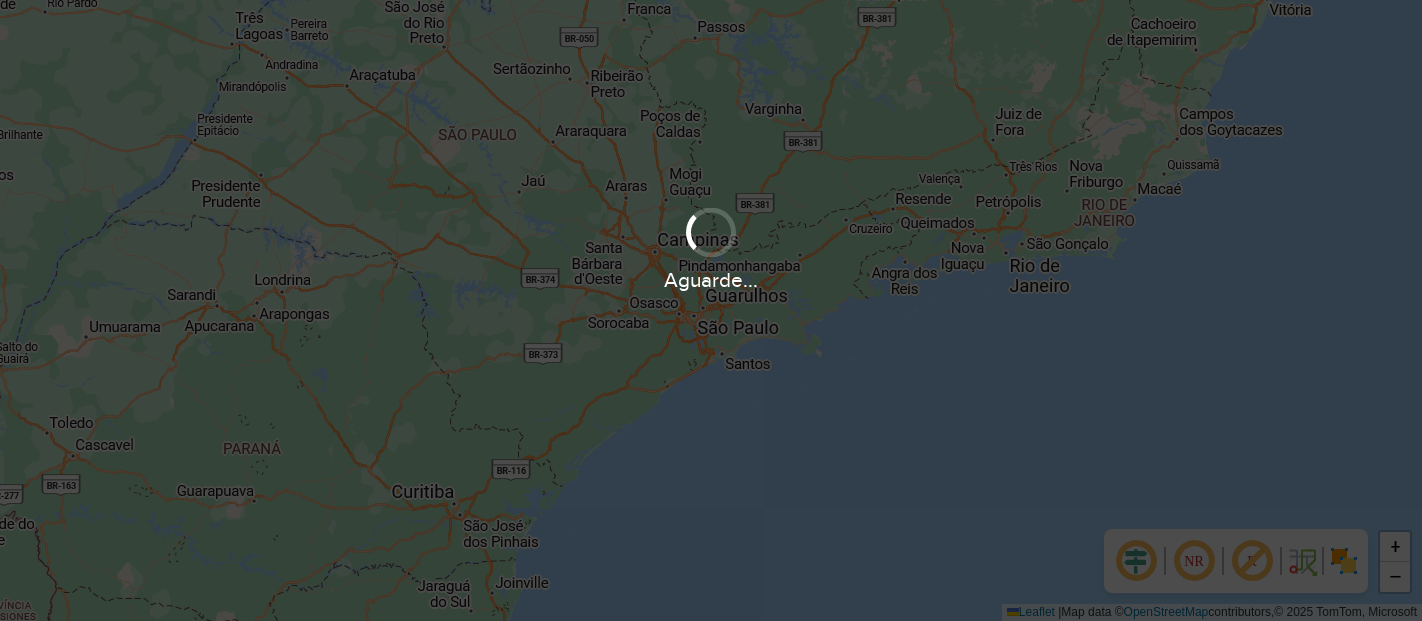 scroll, scrollTop: 0, scrollLeft: 0, axis: both 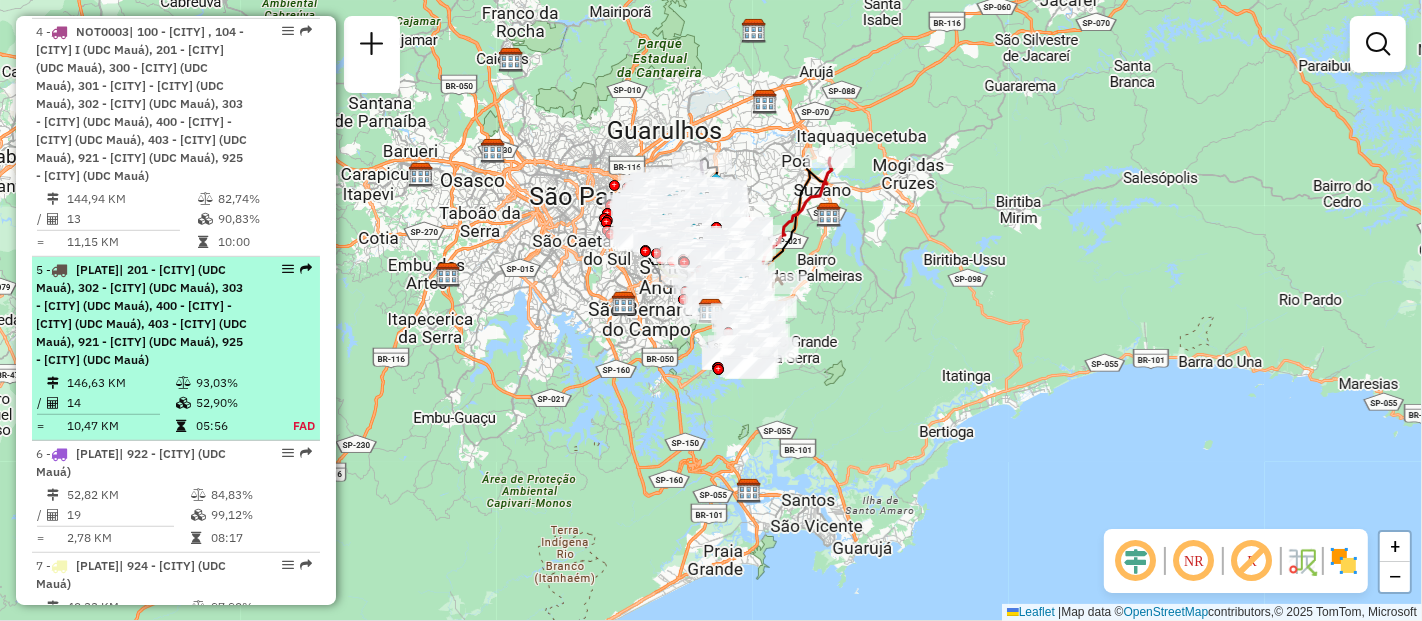 click on "| [NUMBER] - [NAME] (UDC Mauá), [NUMBER] - [NAME] (UDC Mauá), [NUMBER] - [NAME] (UDC Mauá), [NUMBER] - [NAME] - [NAME] (UDC Mauá), [NUMBER] - [NAME] (UDC Mauá), [NUMBER] - [NAME] (UDC Mauá), [NUMBER] - [NAME] (UDC Mauá)" at bounding box center (141, 314) 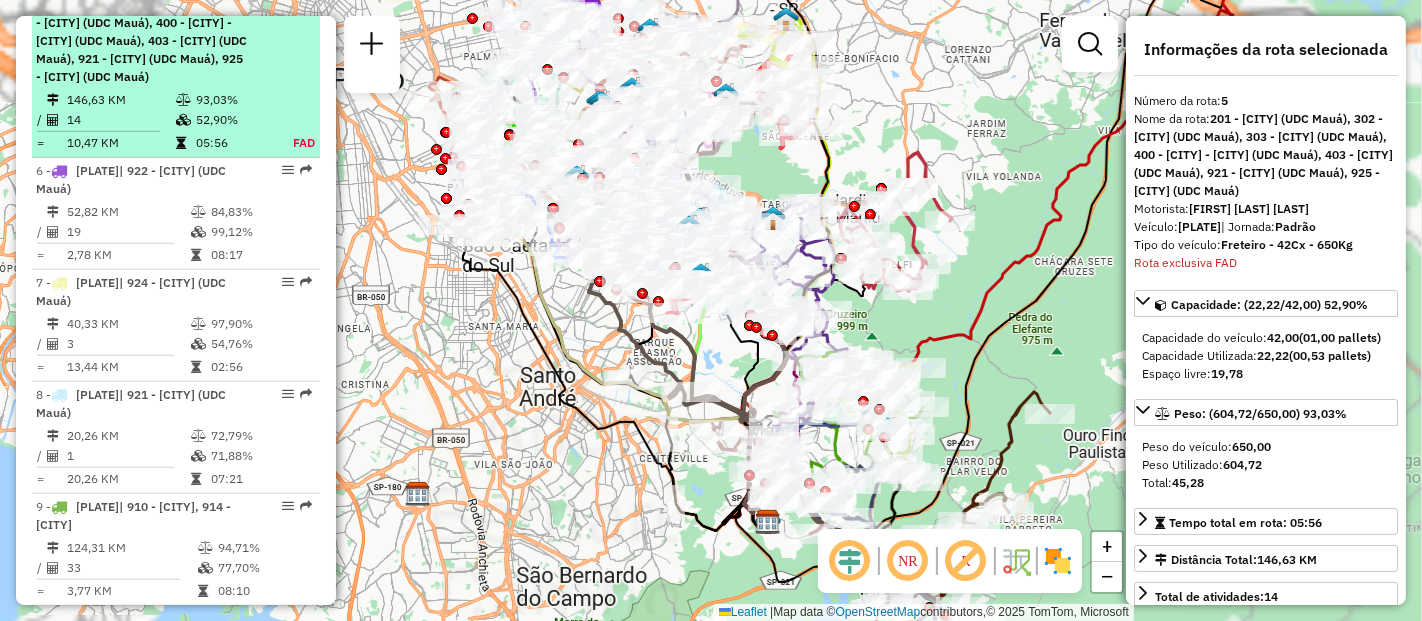 scroll, scrollTop: 1374, scrollLeft: 0, axis: vertical 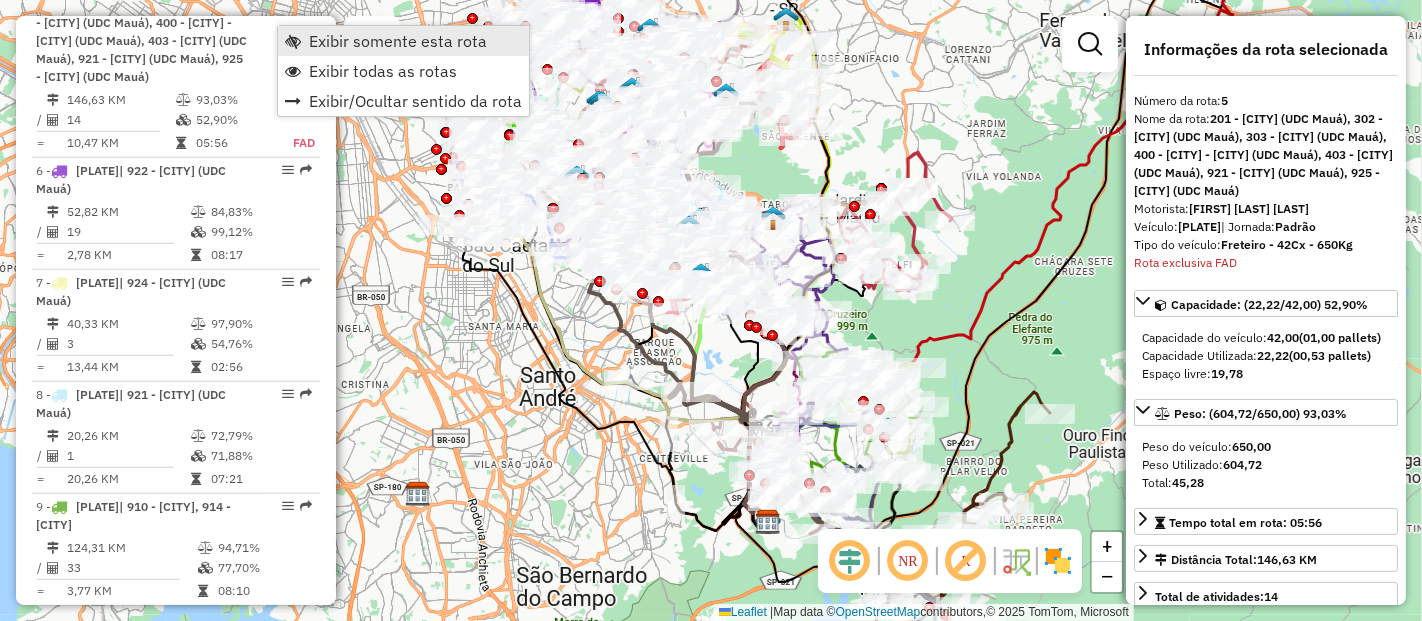 click on "Exibir somente esta rota" at bounding box center [398, 41] 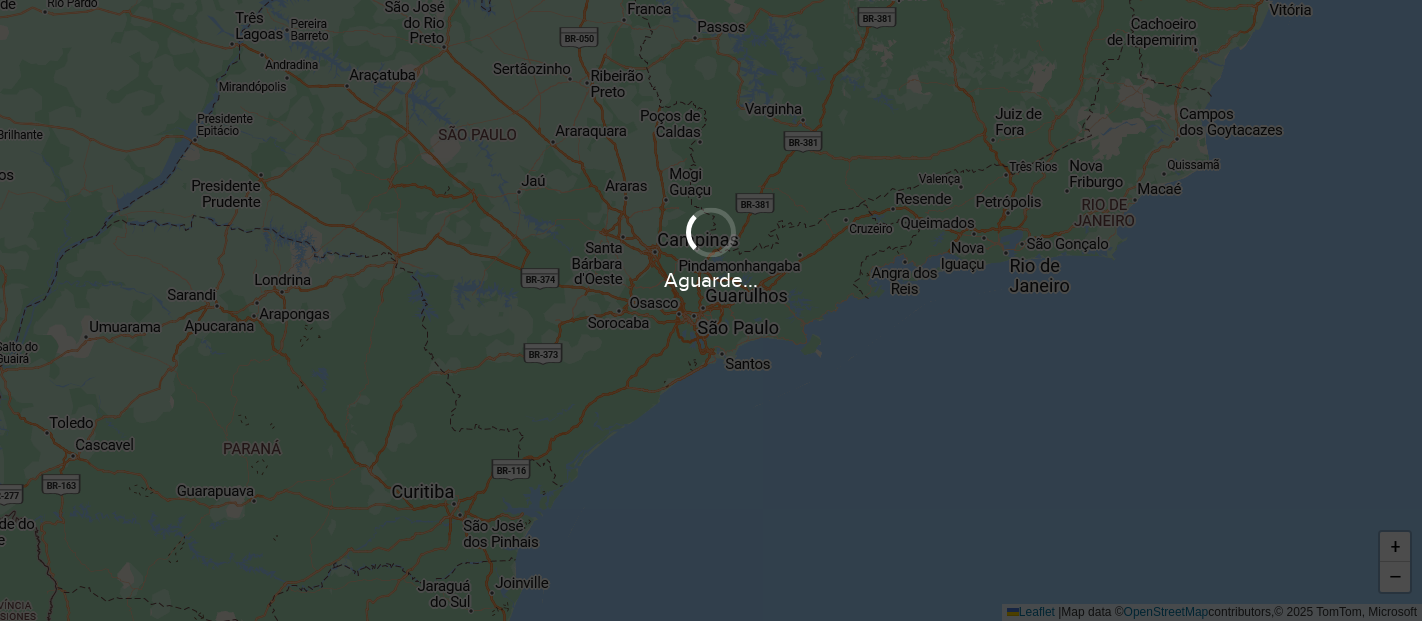 scroll, scrollTop: 0, scrollLeft: 0, axis: both 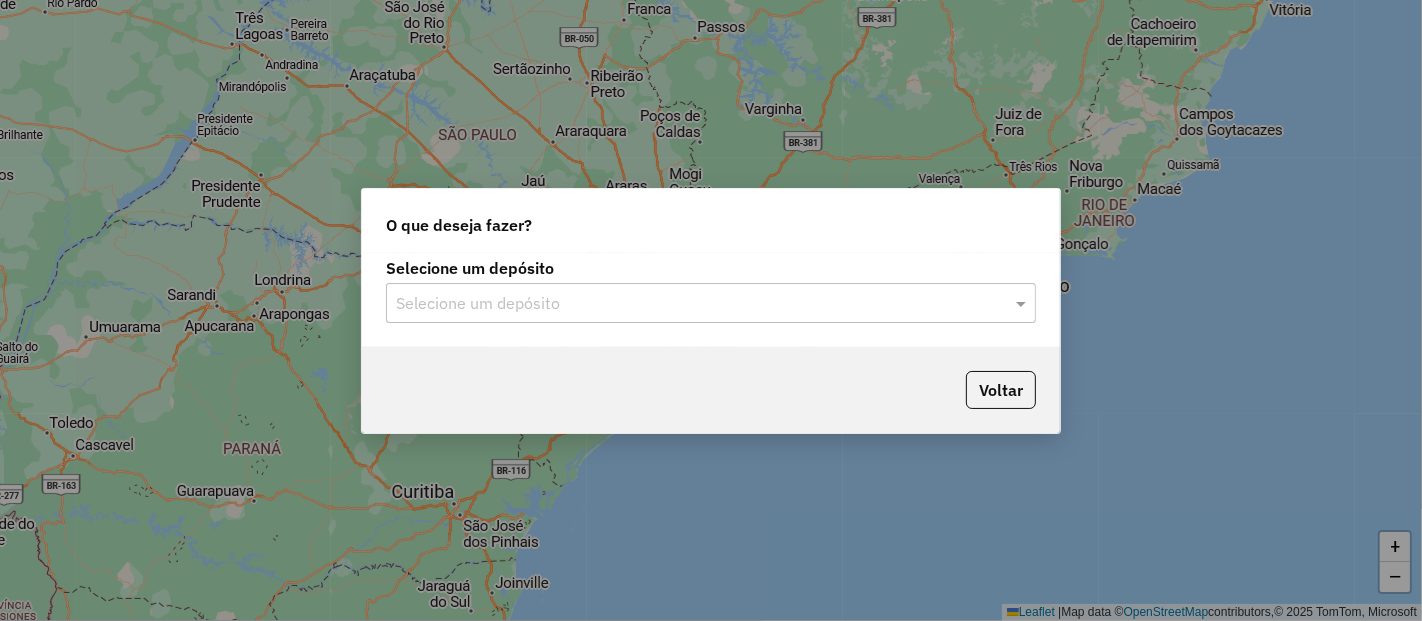 click 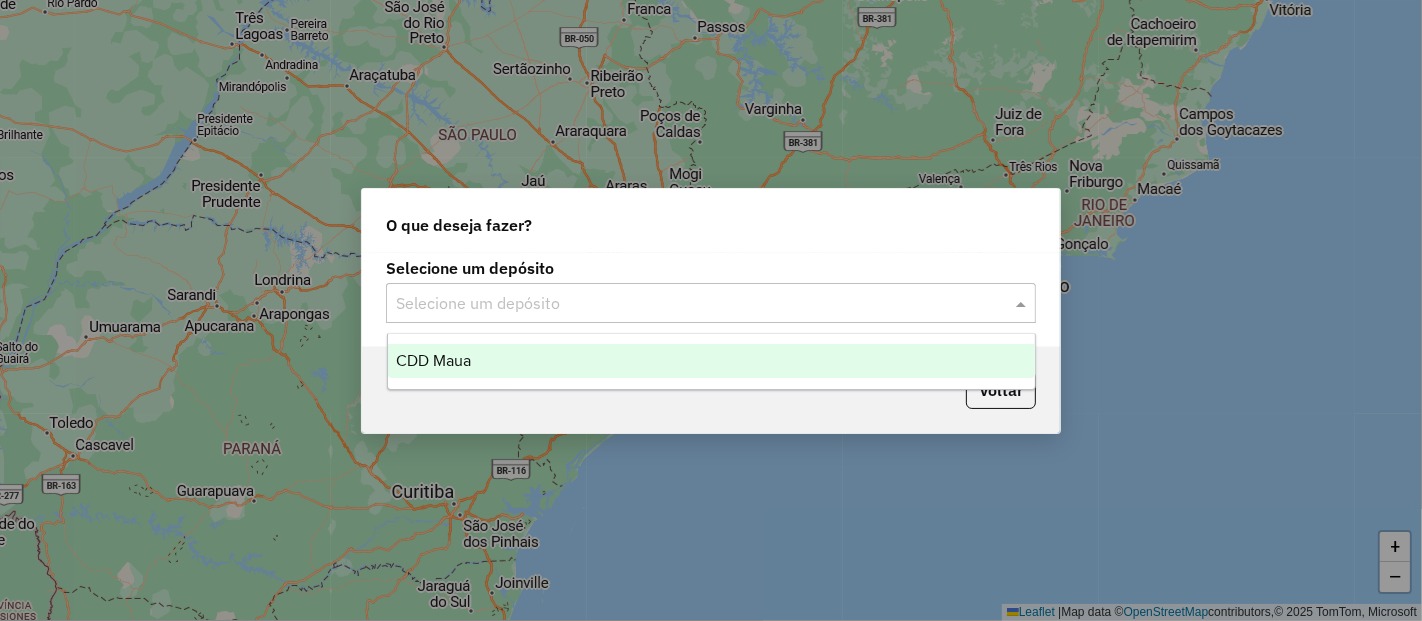 click on "CDD Maua" at bounding box center (711, 361) 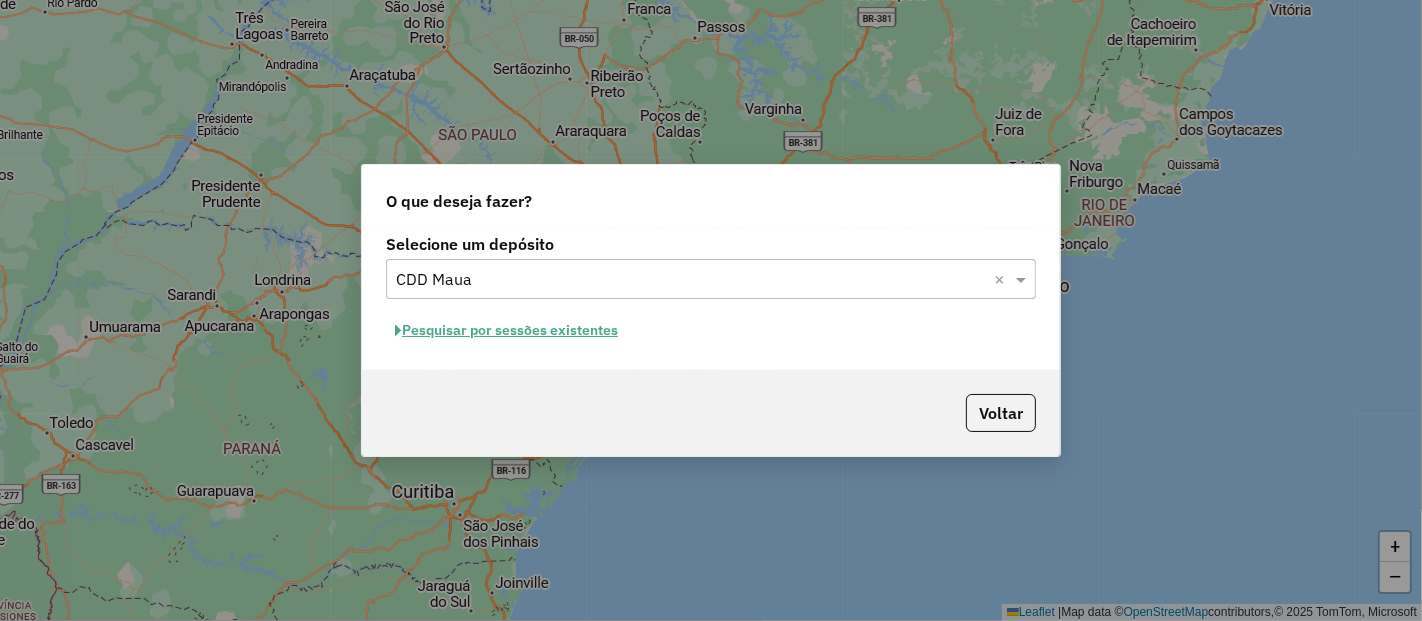 click on "Pesquisar por sessões existentes" 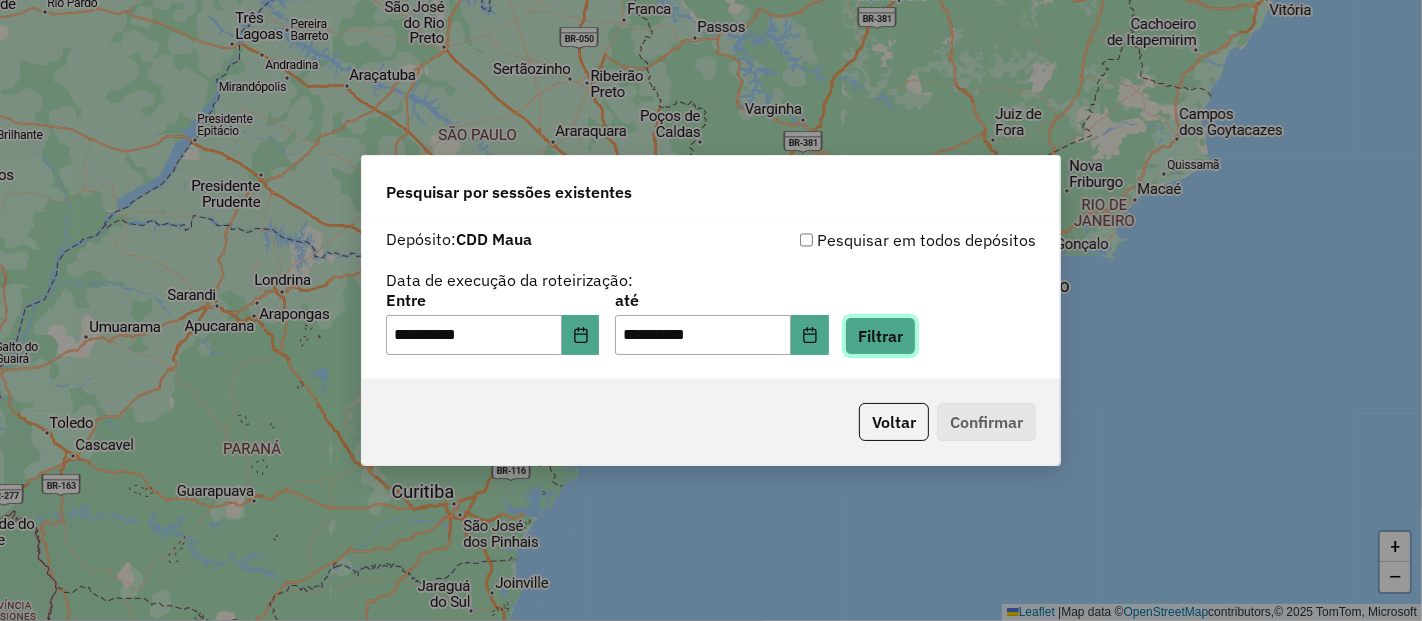 click on "Filtrar" 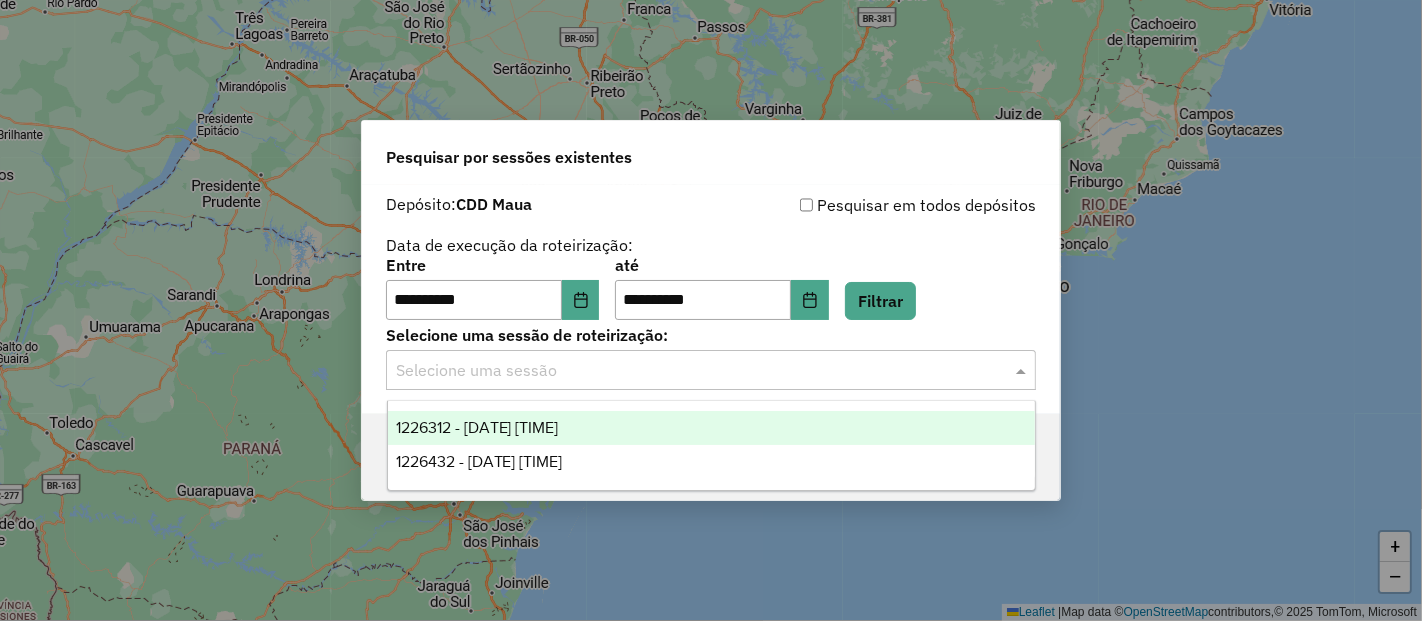 click 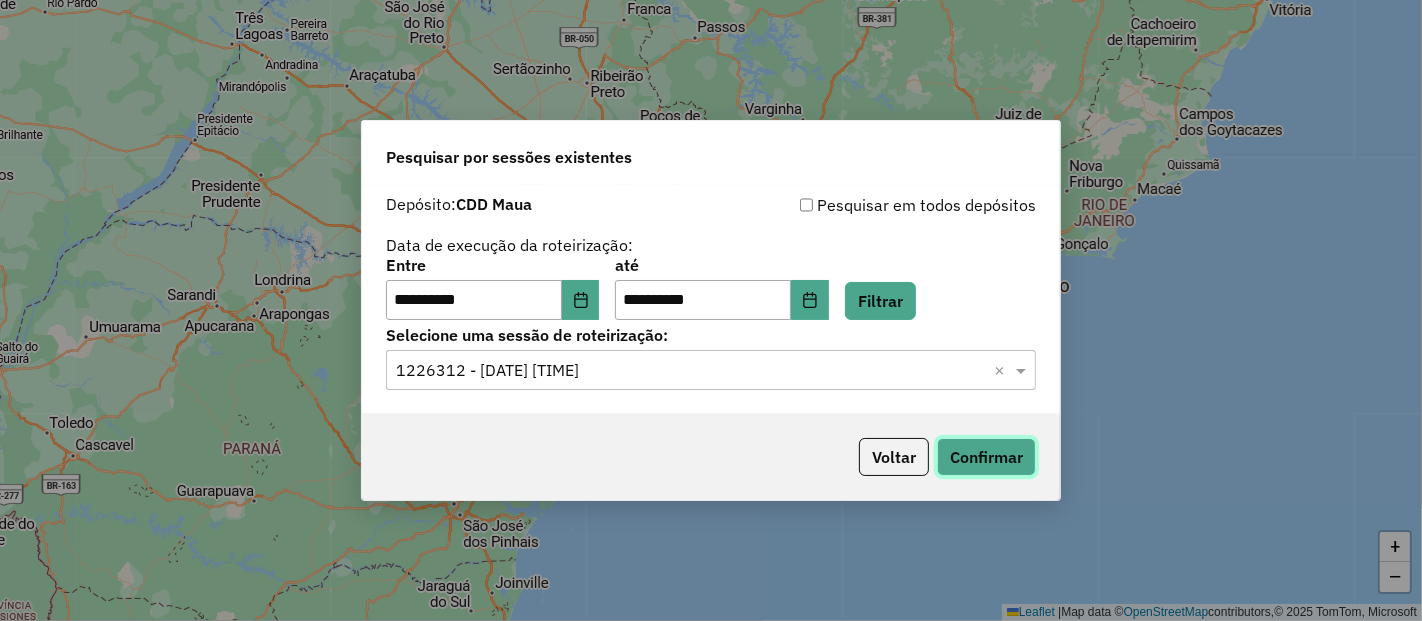 click on "Confirmar" 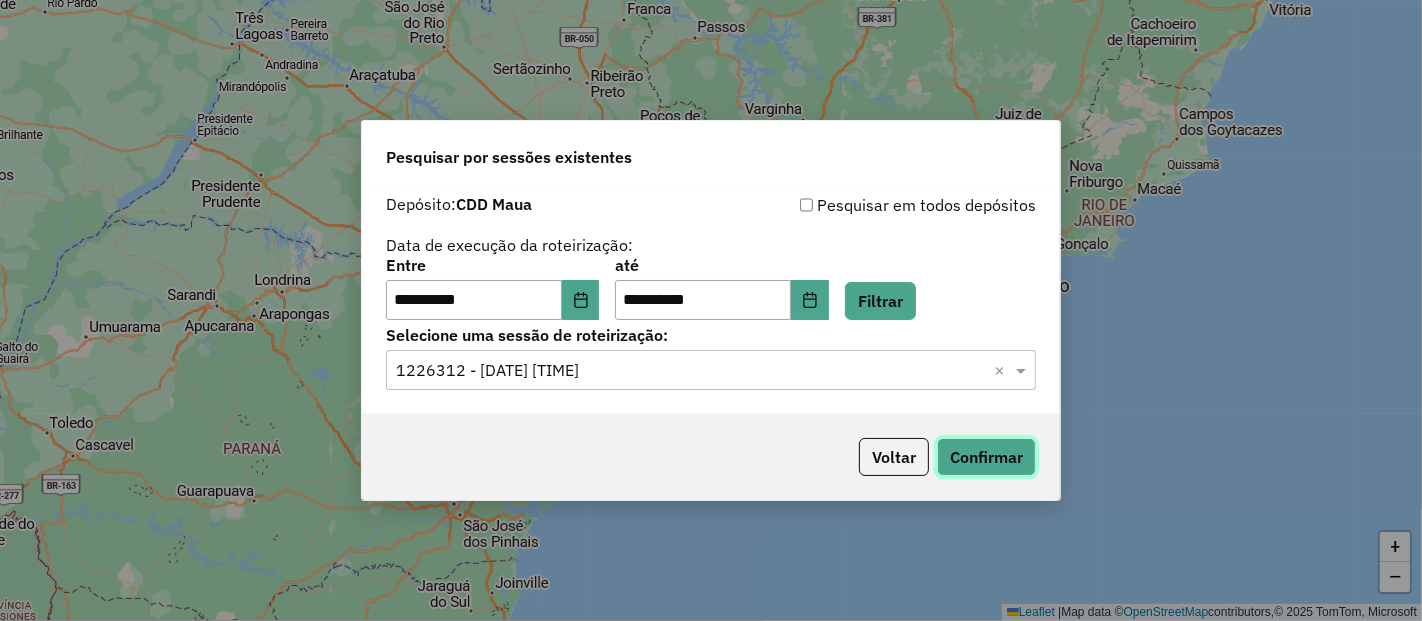 click on "Confirmar" 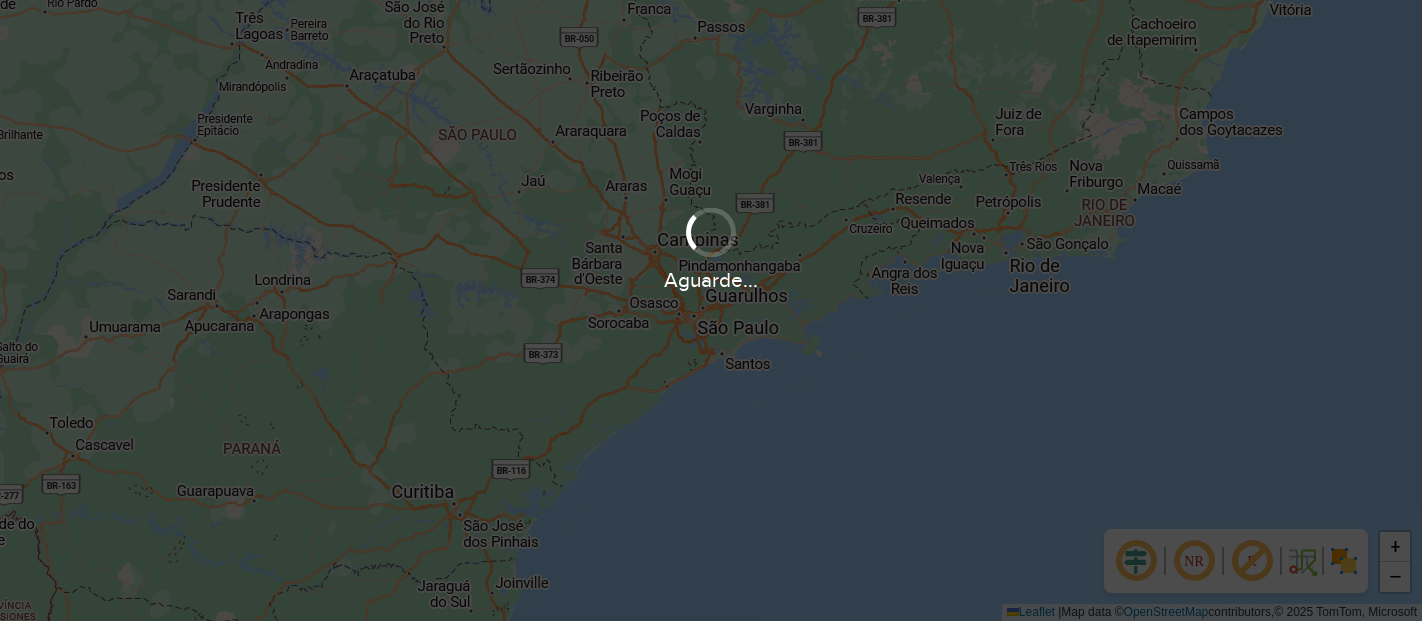 scroll, scrollTop: 0, scrollLeft: 0, axis: both 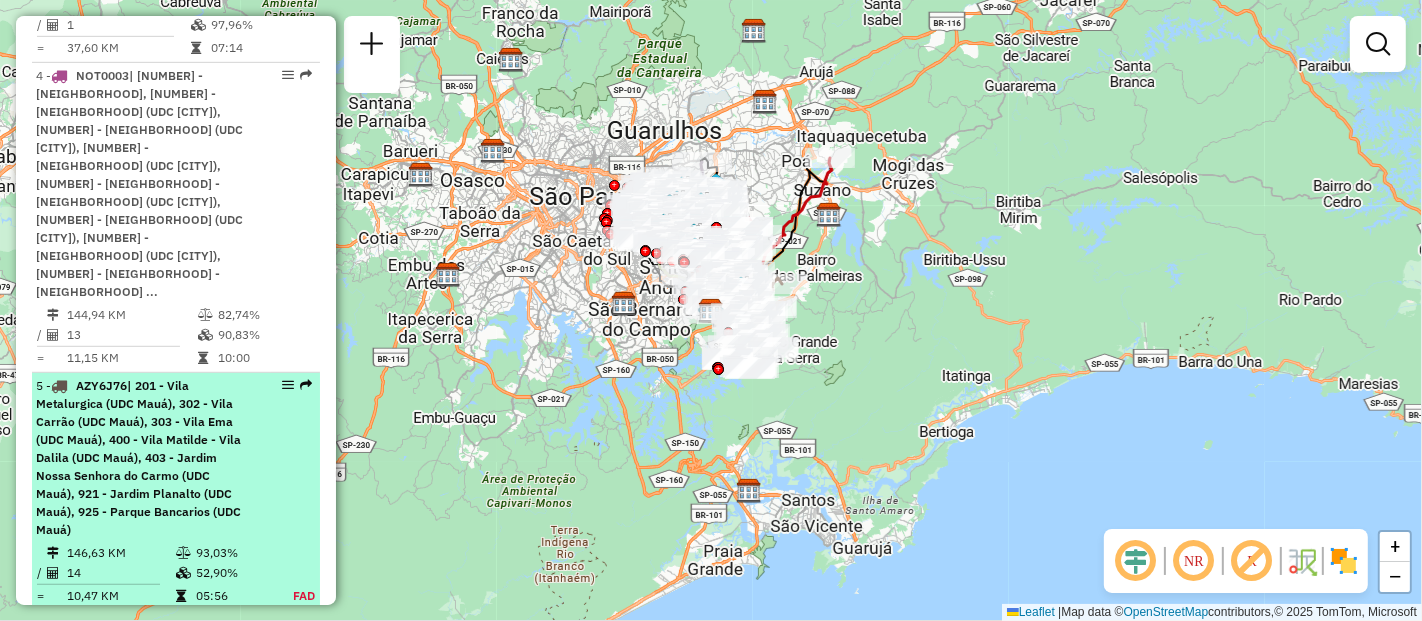 click on "5 -       AZY6J76   | 201 - Vila Metalurgica (UDC Mauá), 302 - Vila Carrão  (UDC Mauá), 303 - Vila Ema (UDC Mauá), 400 - Vila Matilde - Vila Dalila (UDC Mauá), 403 - Jardim Nossa Senhora do Carmo (UDC Mauá), 921 - Jardim Planalto (UDC Mauá), 925 - Parque Bancarios (UDC Mauá)" at bounding box center [142, 458] 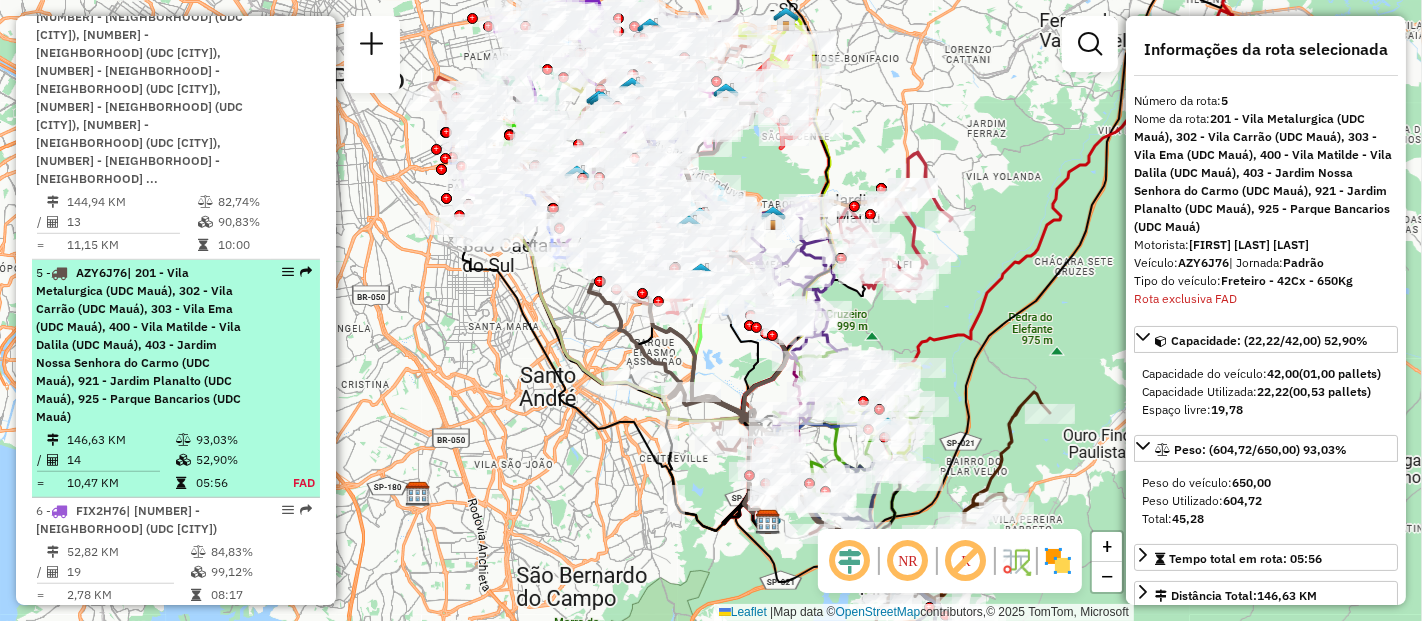 scroll, scrollTop: 1374, scrollLeft: 0, axis: vertical 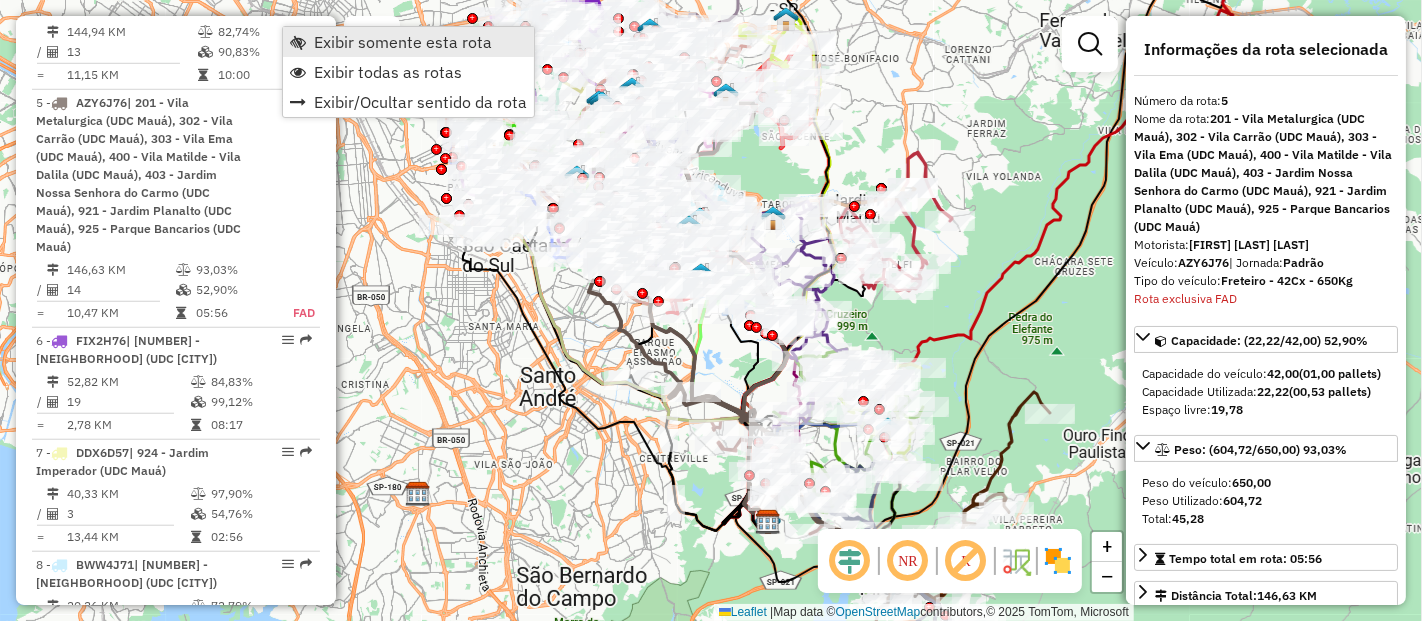 click on "Exibir somente esta rota" at bounding box center [403, 42] 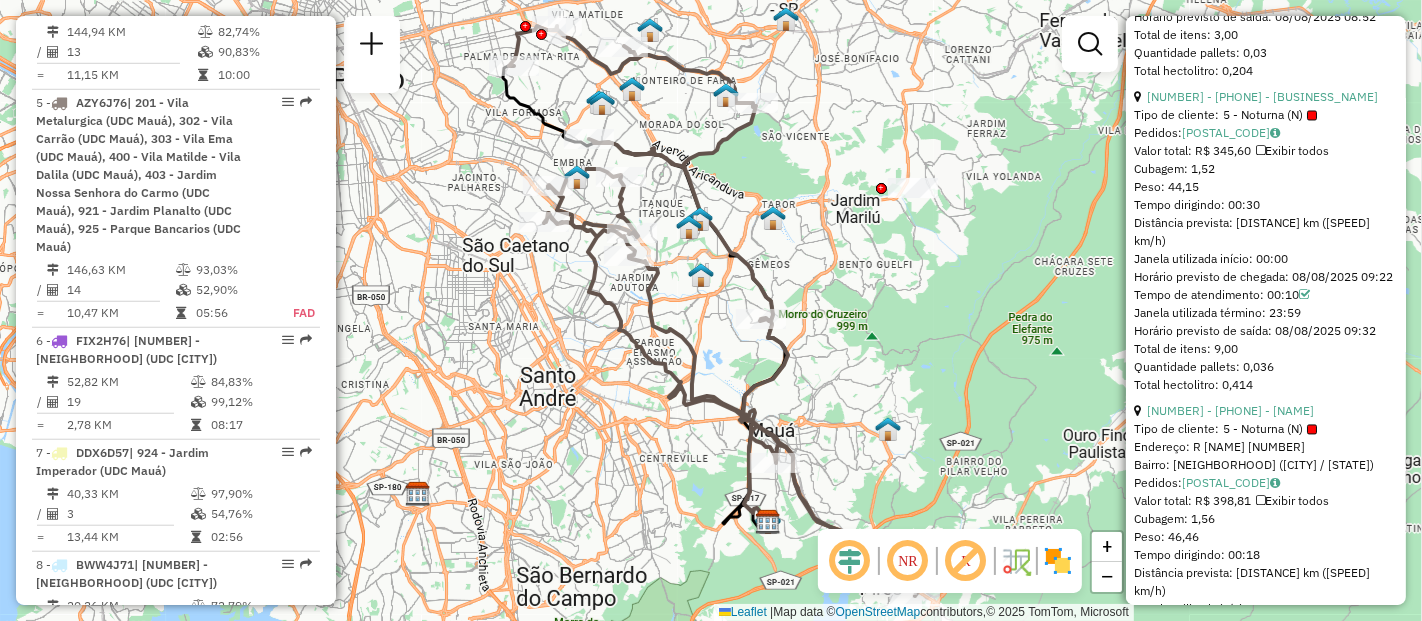 scroll, scrollTop: 3444, scrollLeft: 0, axis: vertical 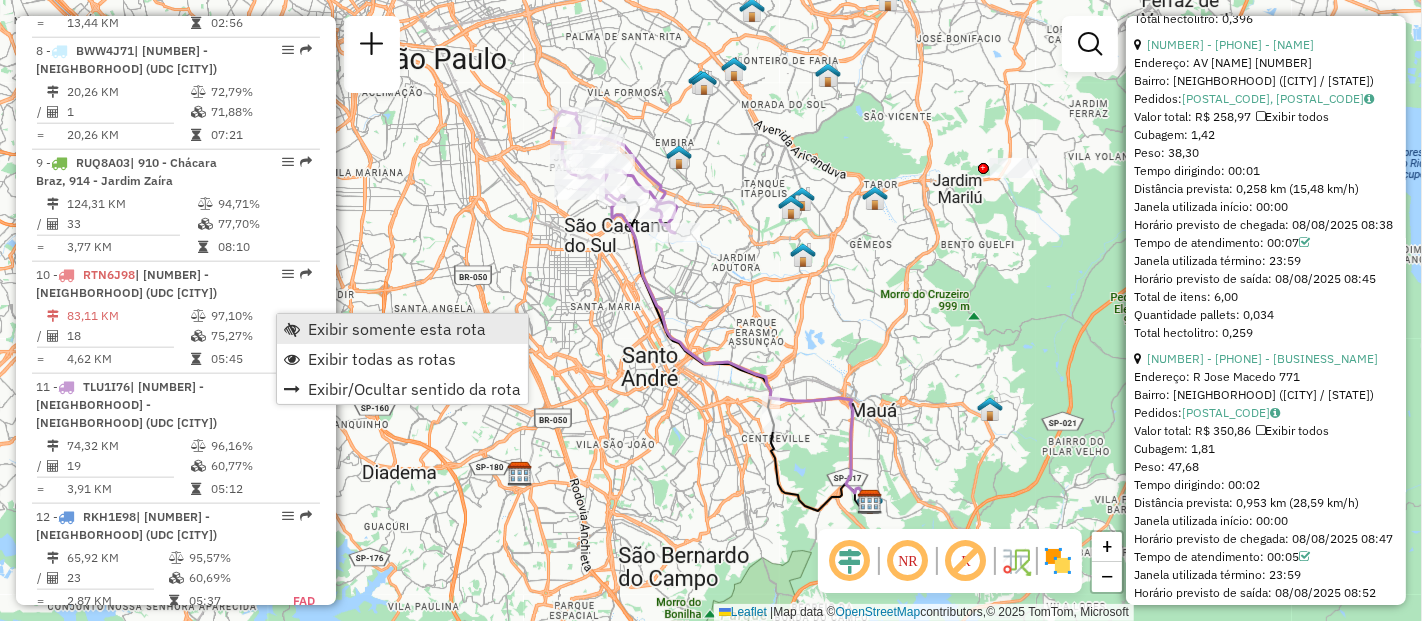 click on "Exibir somente esta rota" at bounding box center (402, 329) 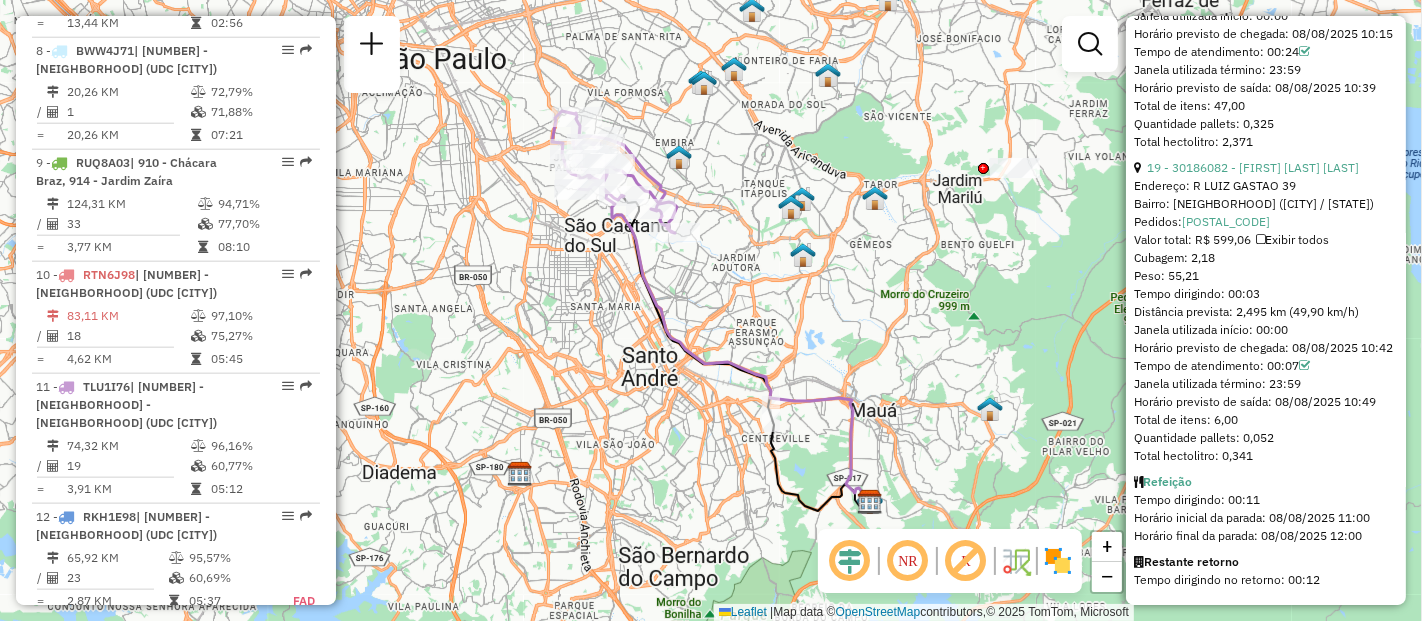 scroll, scrollTop: 6475, scrollLeft: 0, axis: vertical 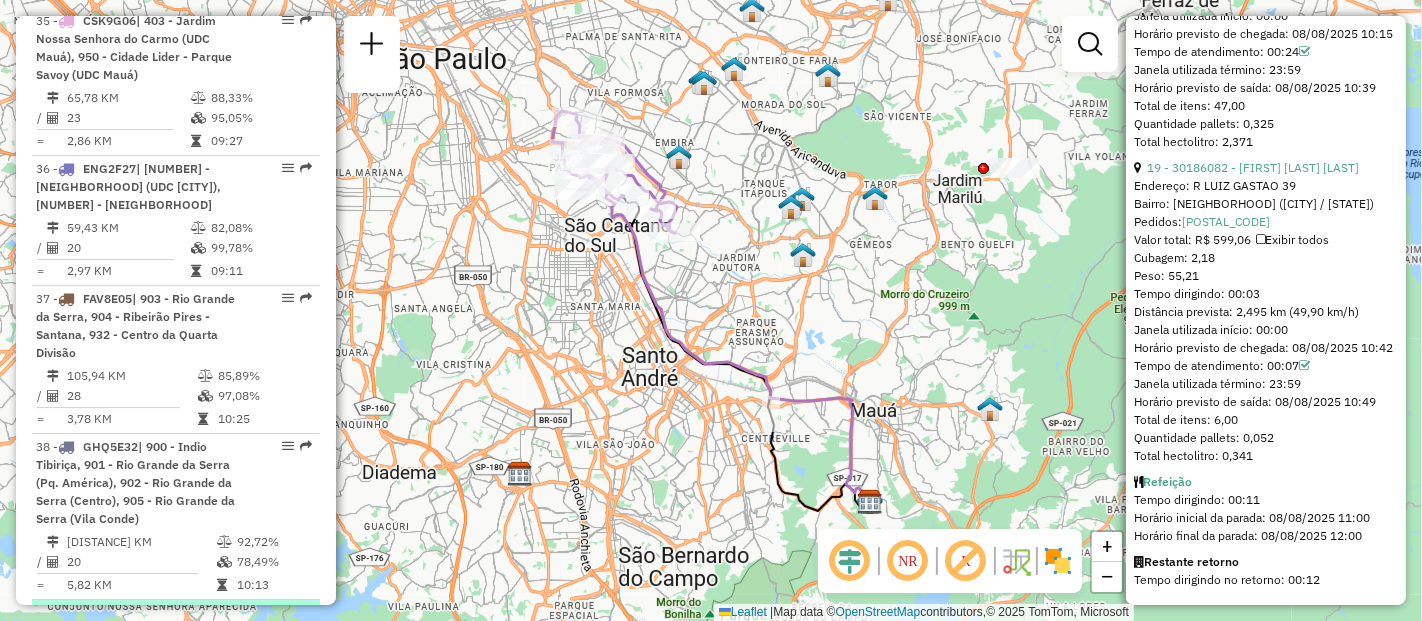 click at bounding box center [288, 612] 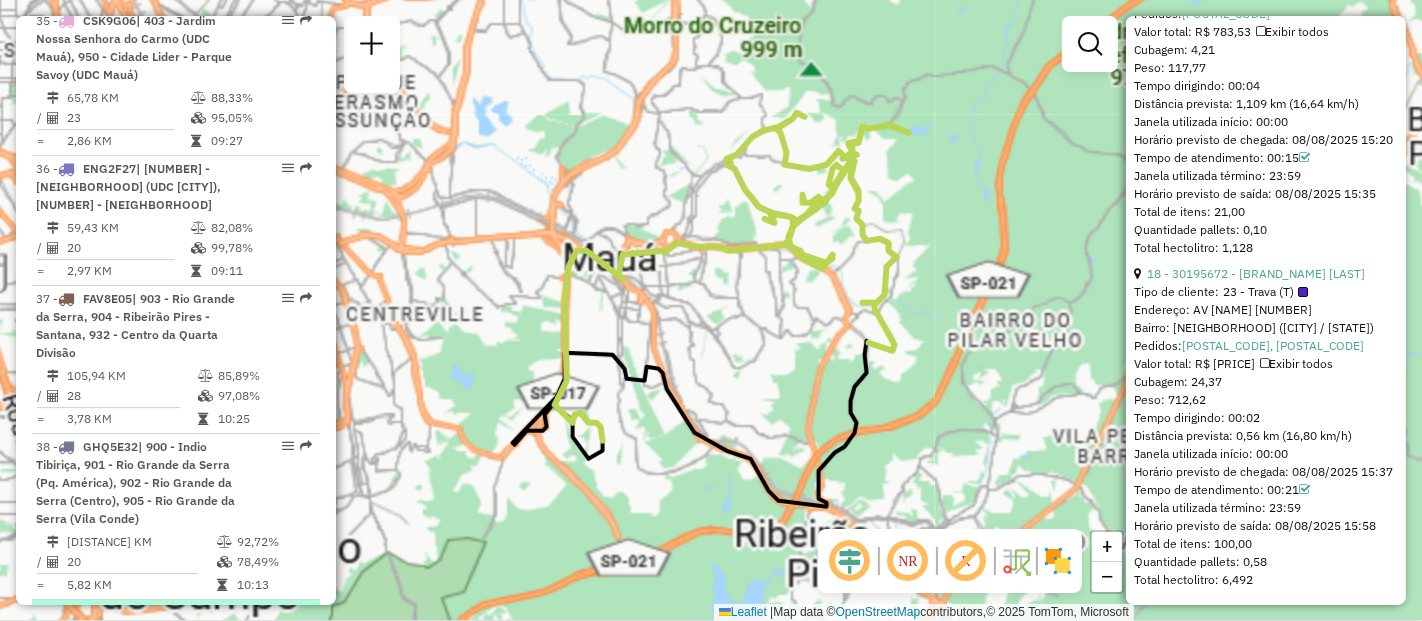 scroll, scrollTop: 6328, scrollLeft: 0, axis: vertical 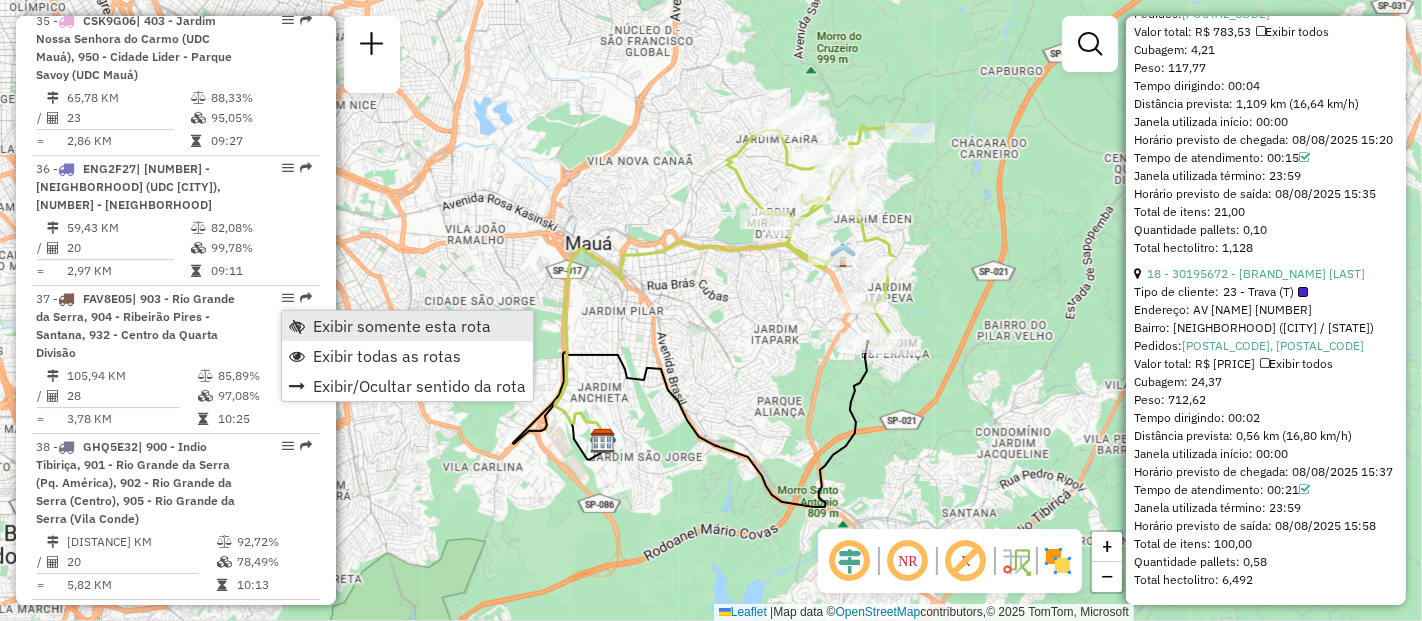 click on "Exibir somente esta rota" at bounding box center (402, 326) 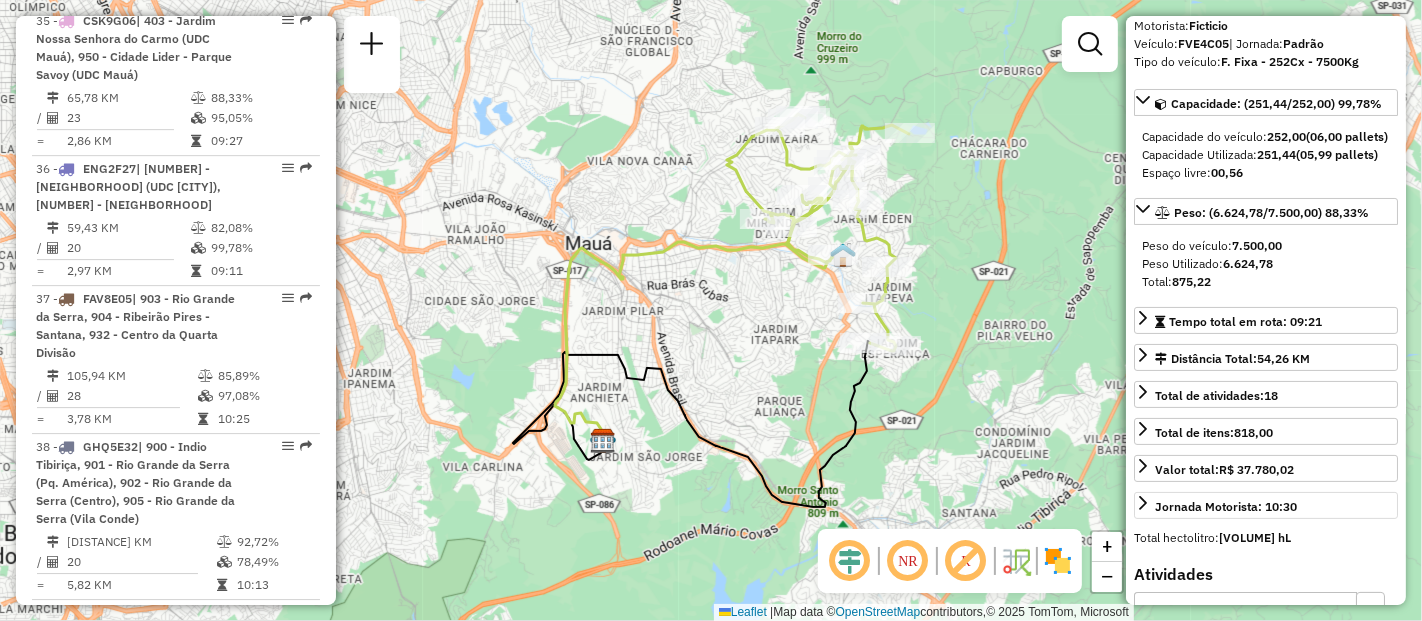 scroll, scrollTop: 222, scrollLeft: 0, axis: vertical 